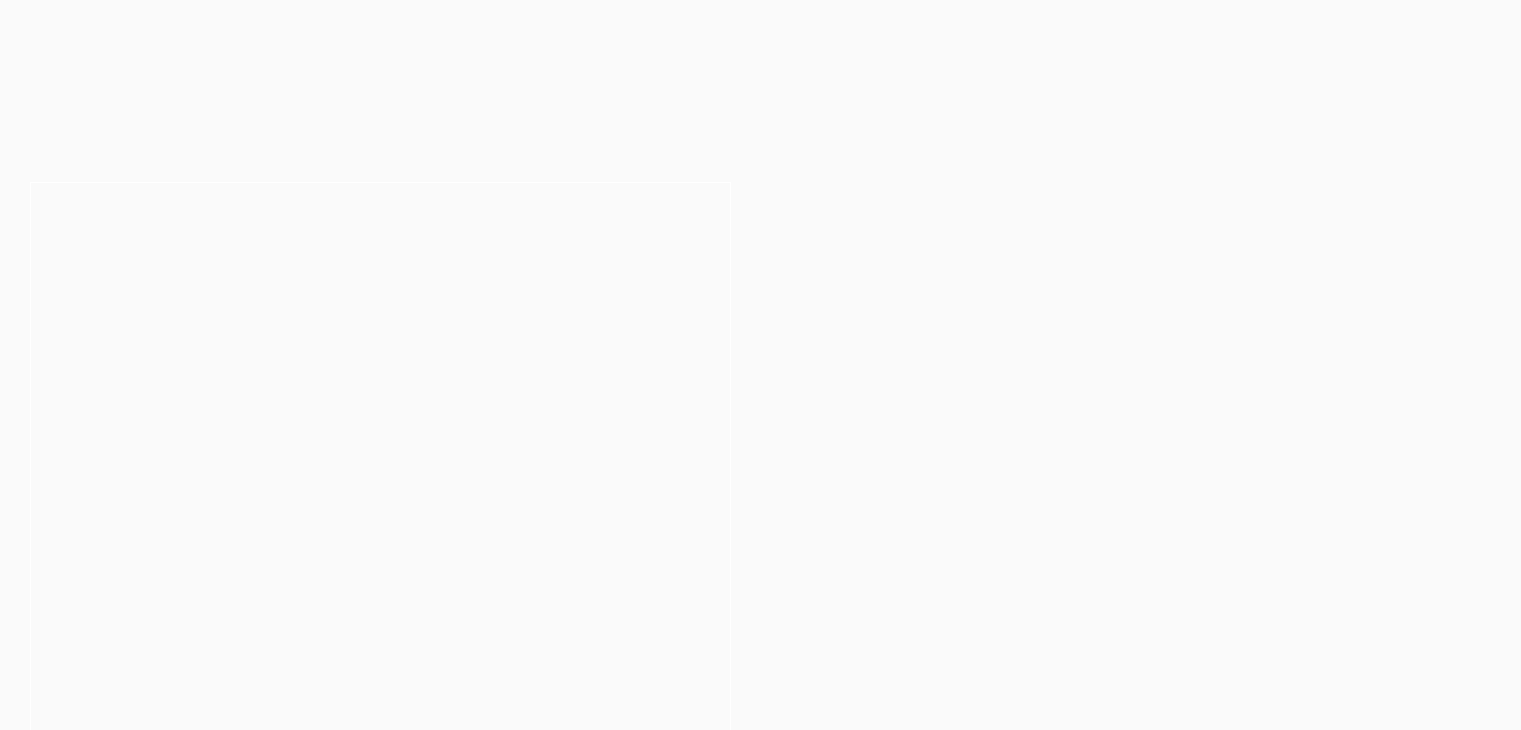 scroll, scrollTop: 0, scrollLeft: 0, axis: both 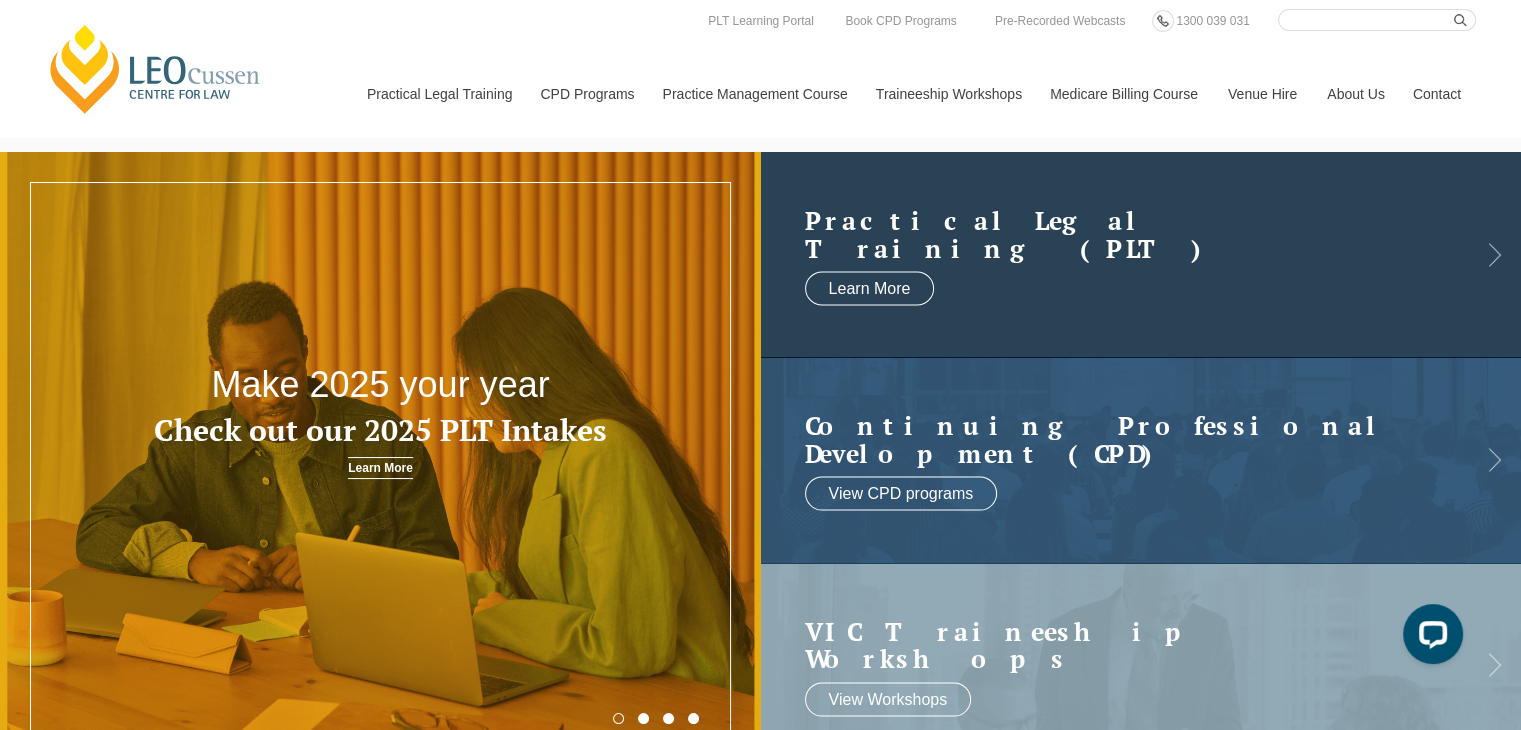 click on "Practical Legal   Training (PLT)" at bounding box center [1121, 234] 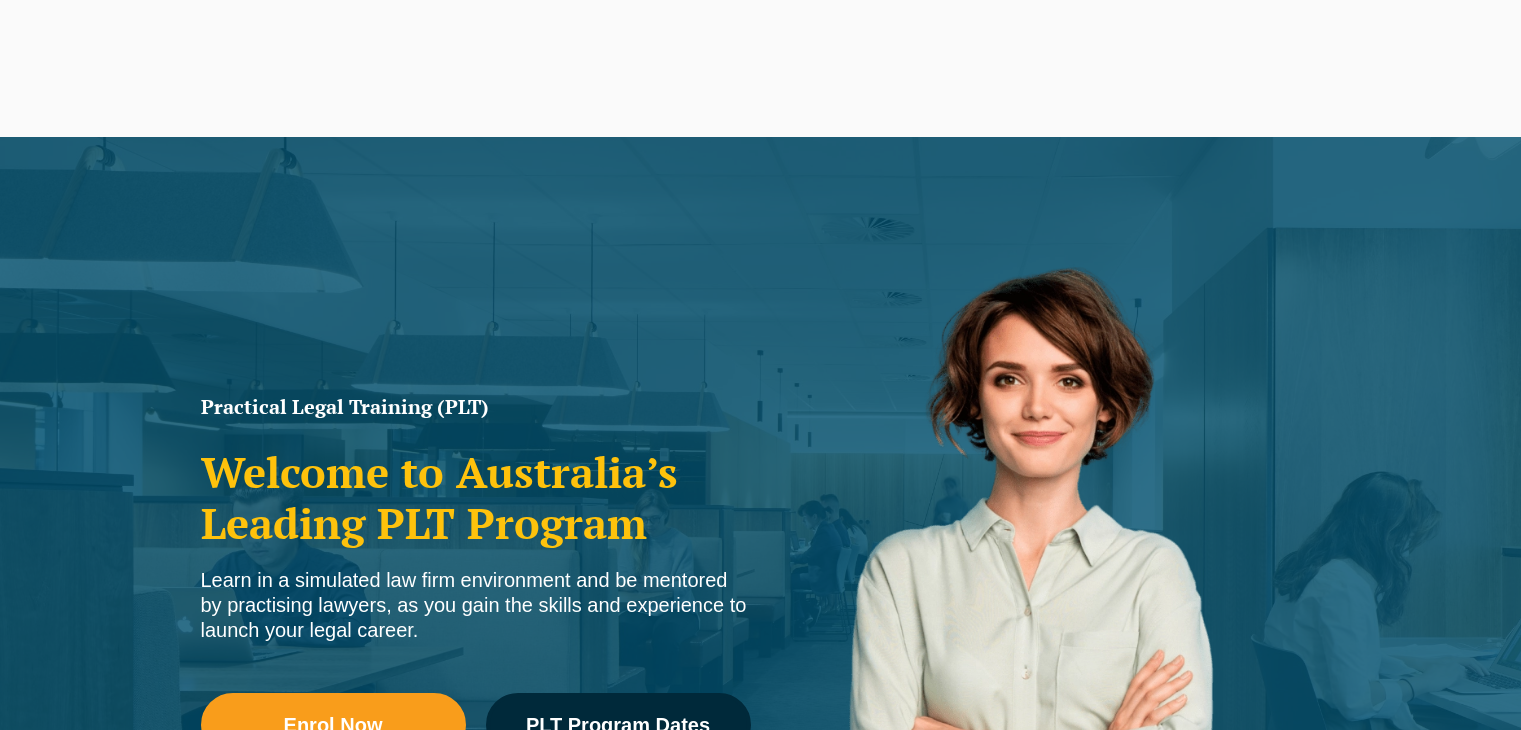 scroll, scrollTop: 0, scrollLeft: 0, axis: both 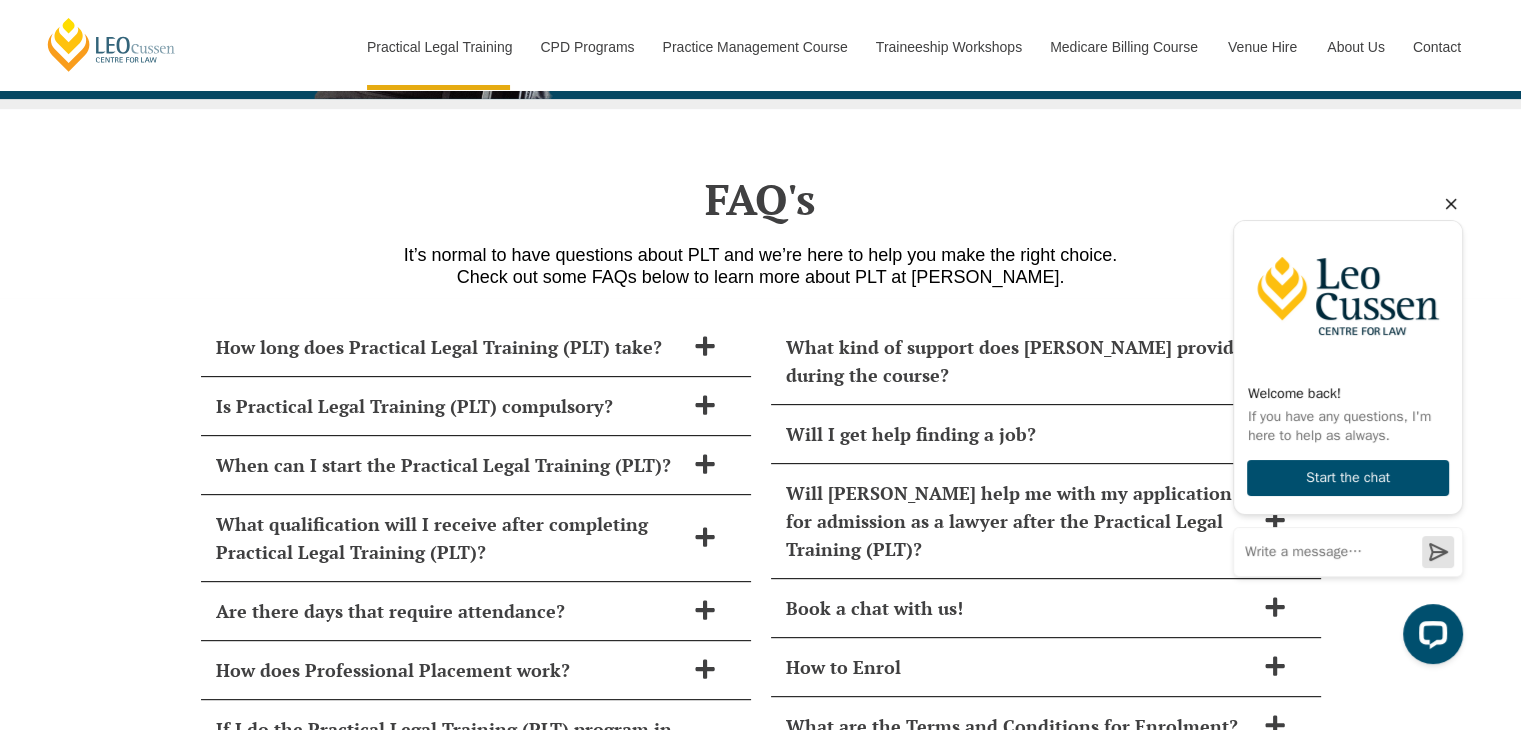 click 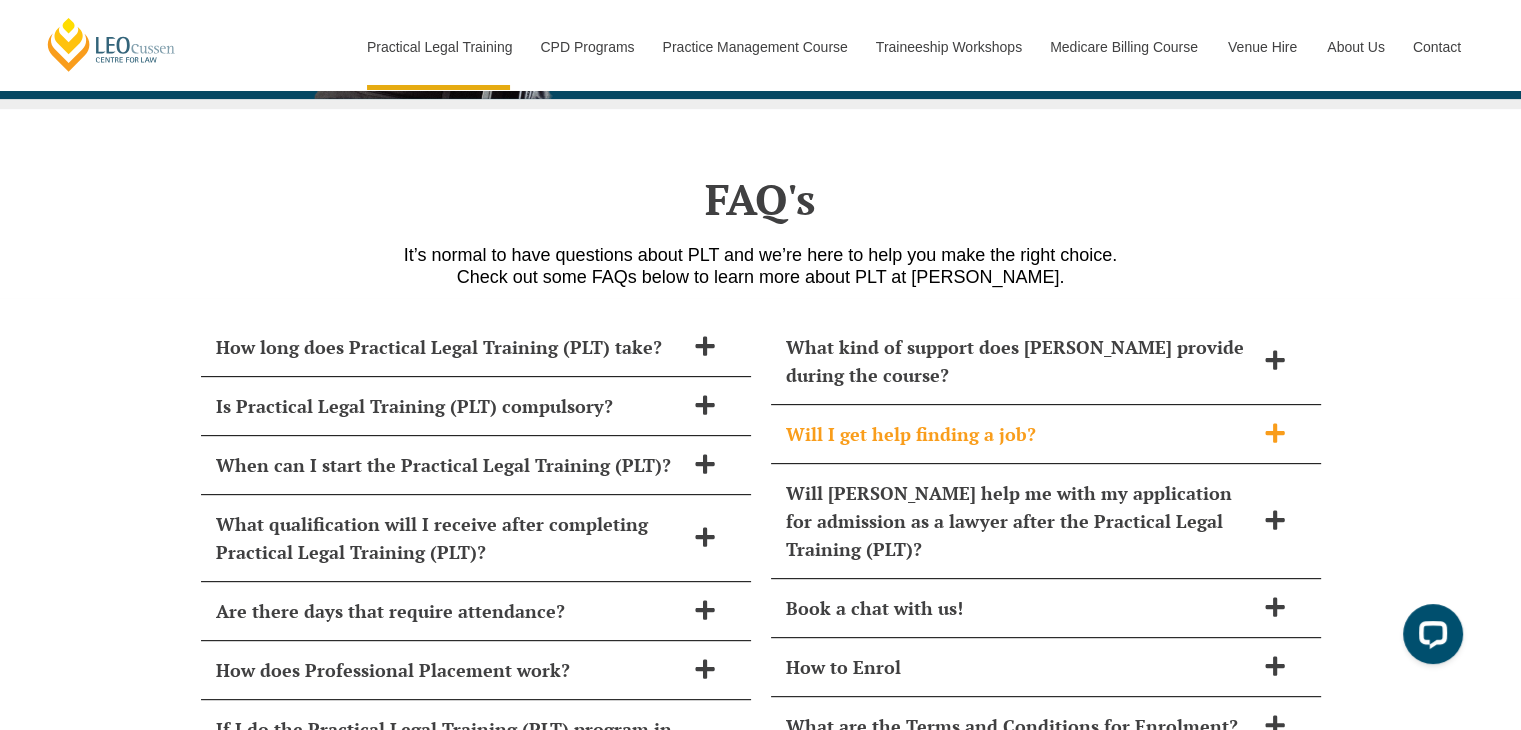 click 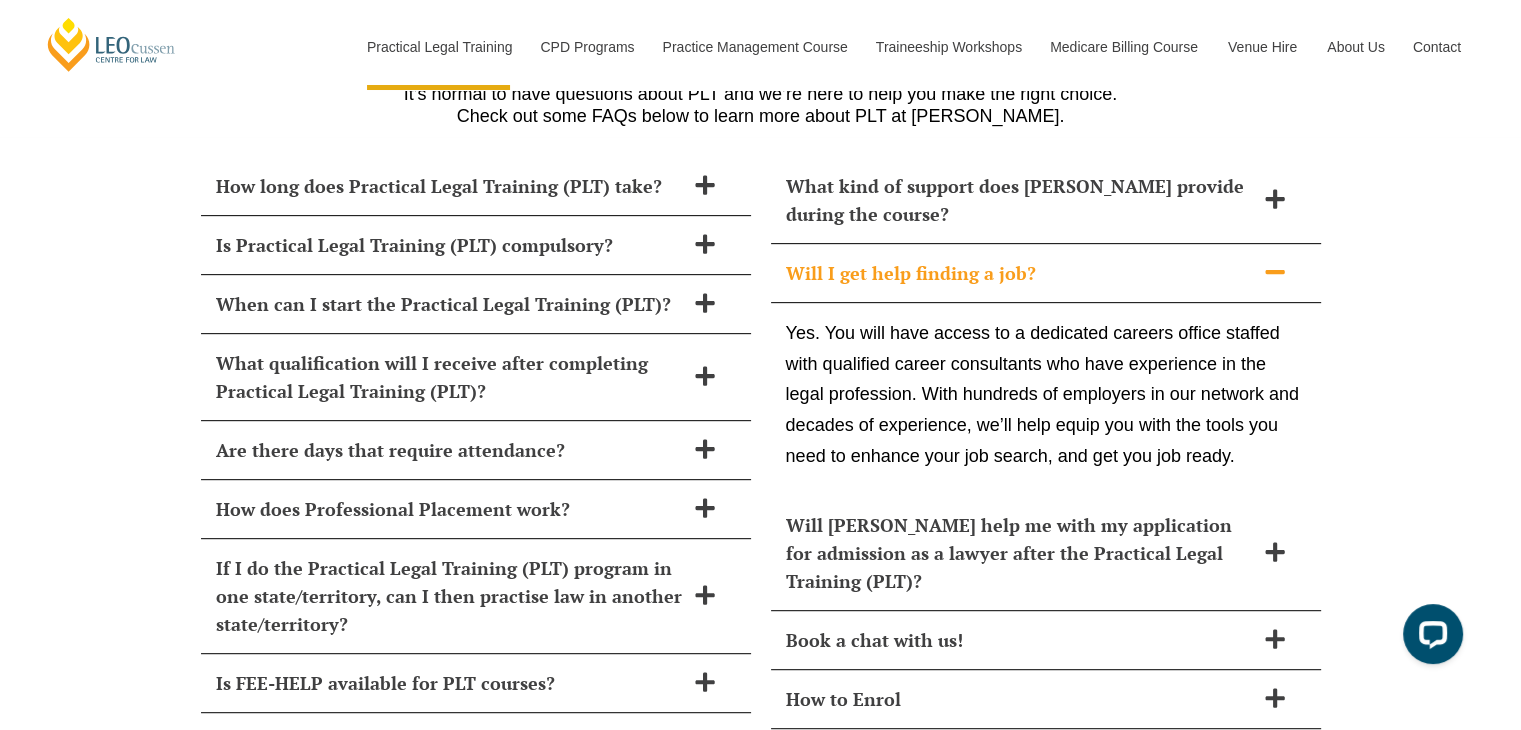 scroll, scrollTop: 8472, scrollLeft: 0, axis: vertical 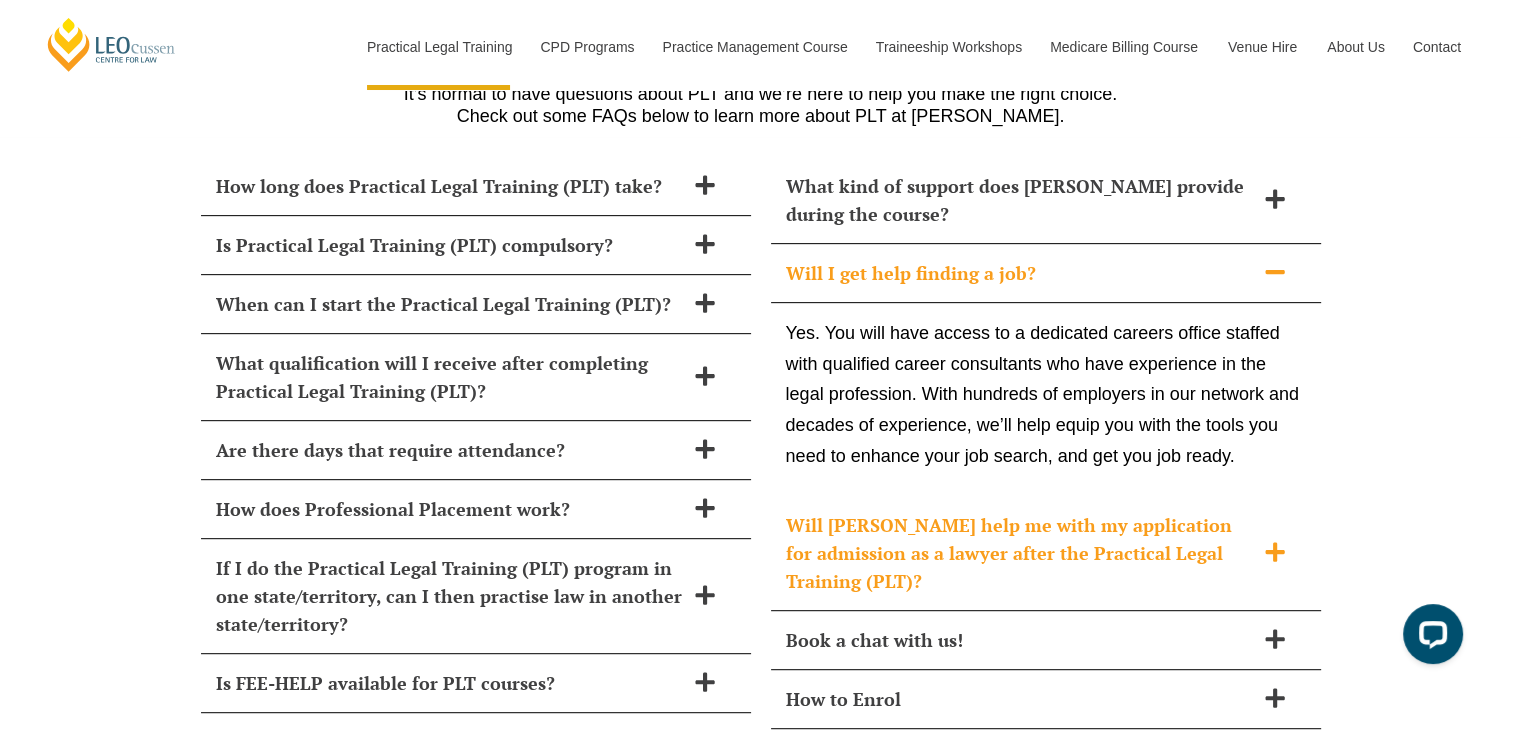 click 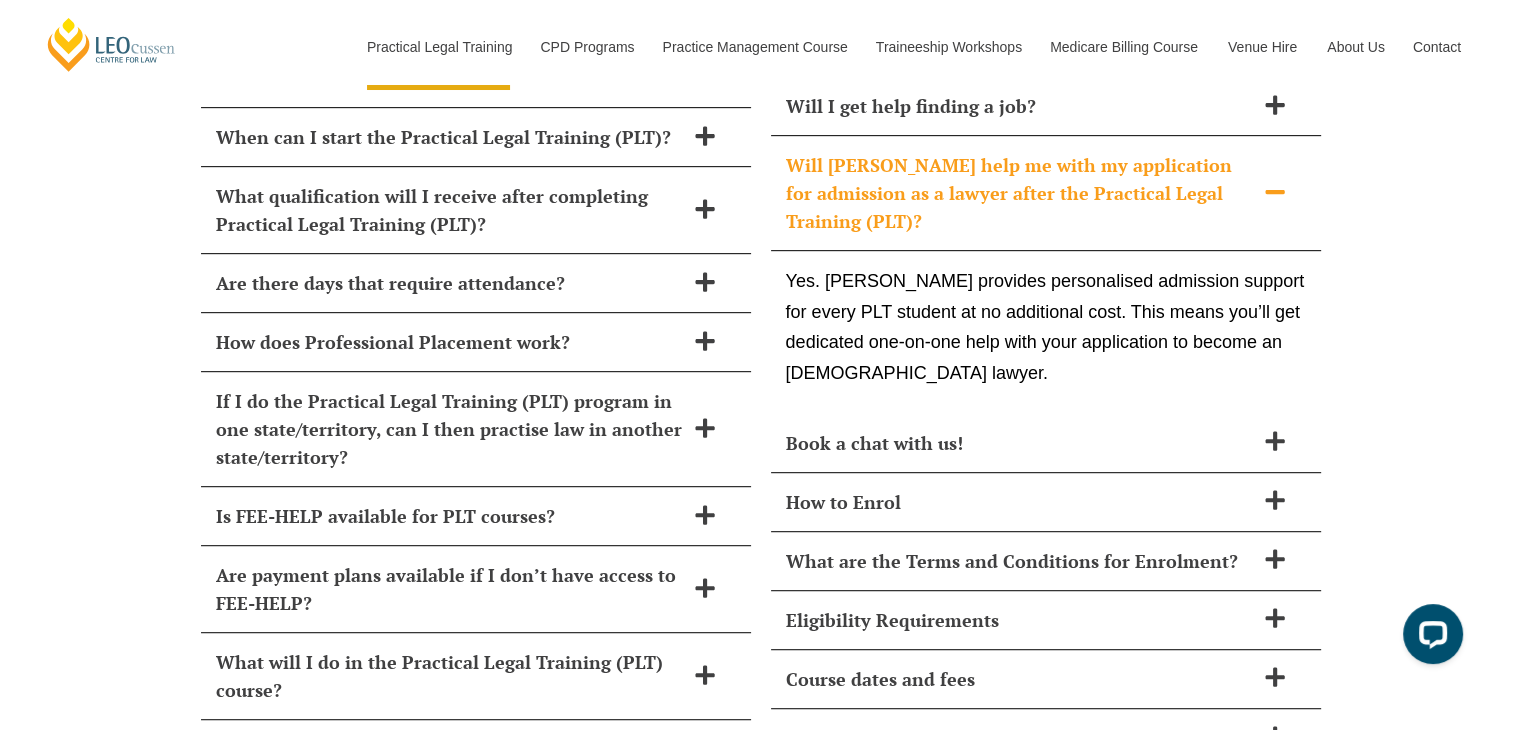 scroll, scrollTop: 8640, scrollLeft: 0, axis: vertical 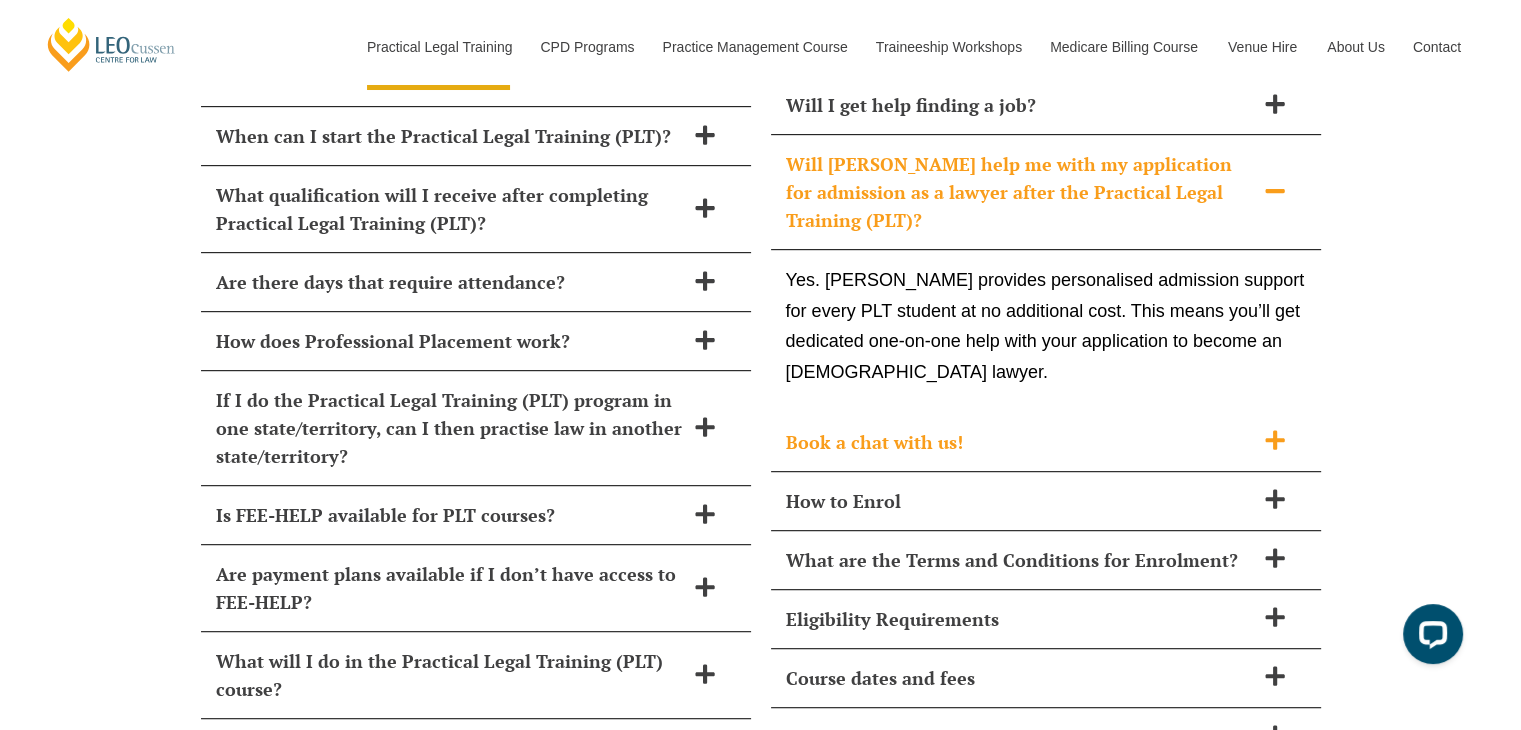 click 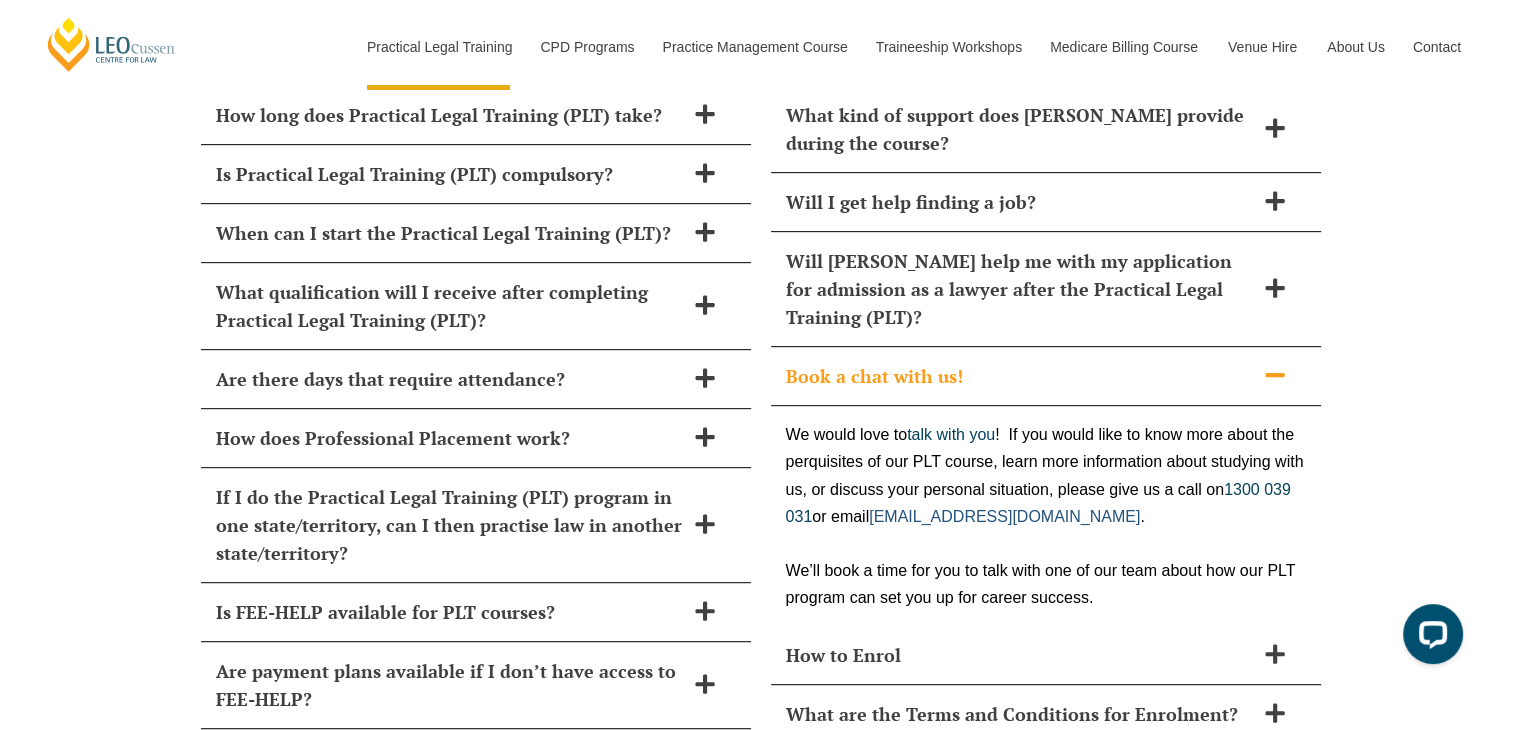 scroll, scrollTop: 8540, scrollLeft: 0, axis: vertical 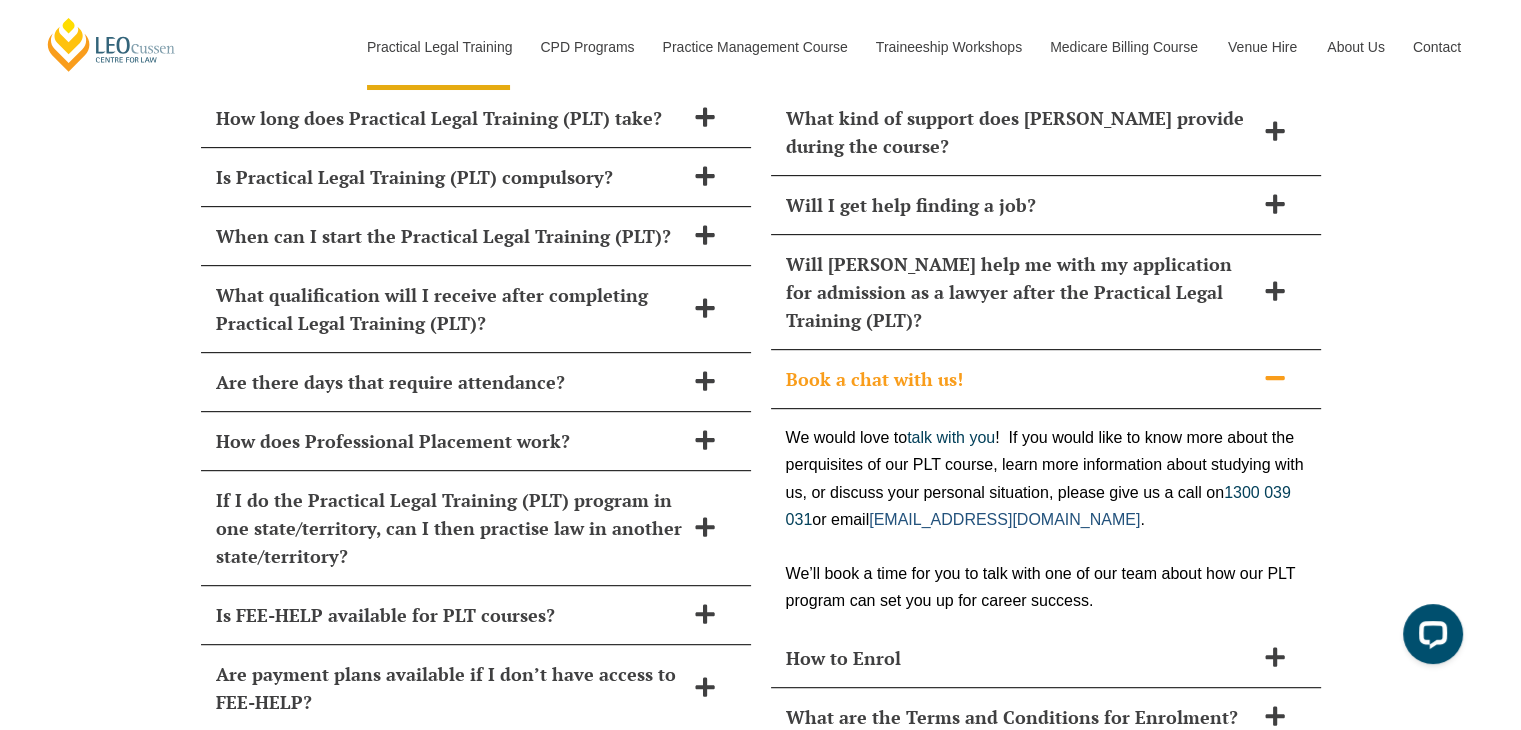click on "enrolment@leocussen.edu.au" at bounding box center (1004, 519) 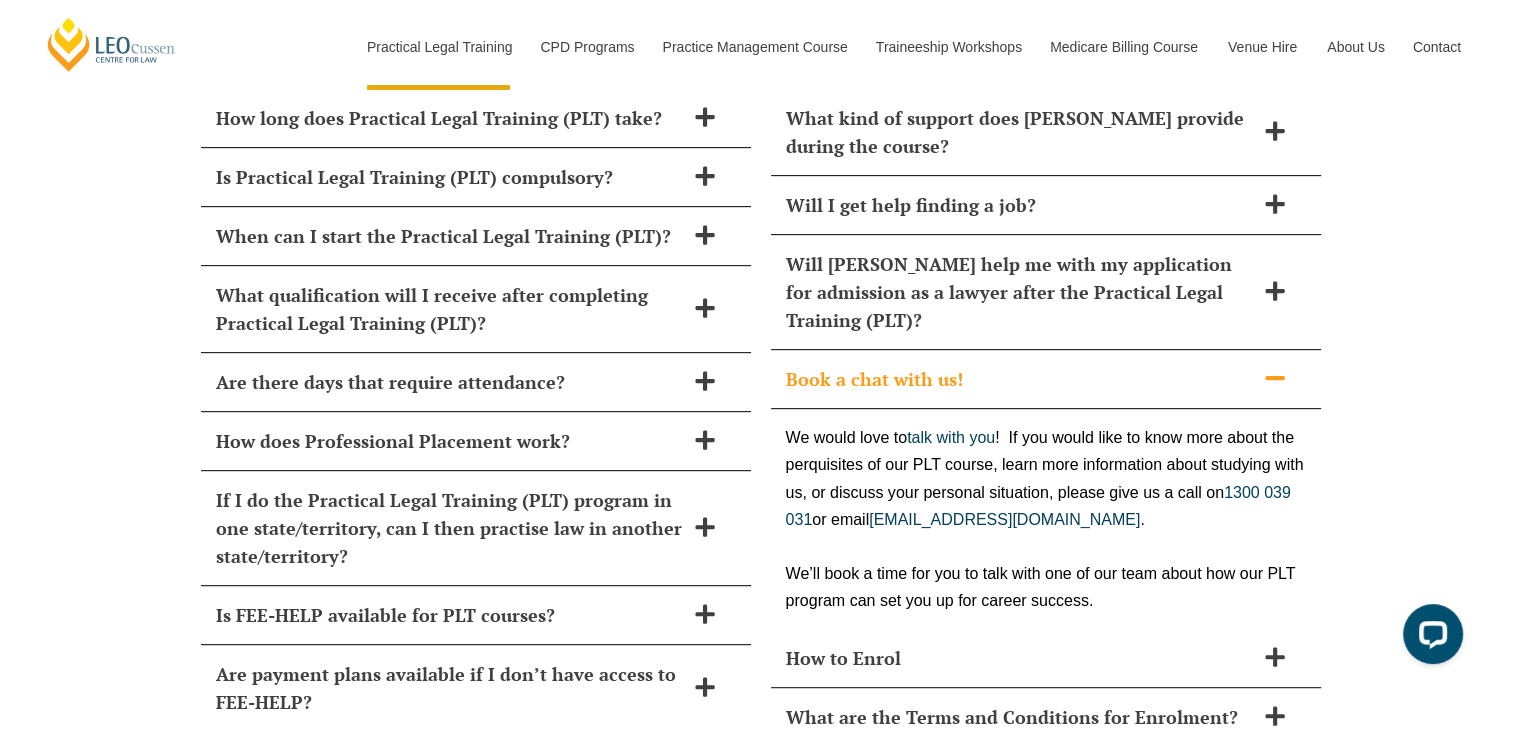 click on "We would love to  talk with you !  If you would like to know more about the perquisites of our PLT course, learn more information about studying with us, or discuss your personal situation, please give us a call on  1300 039 031  or email  enrolment@leocussen.edu.au .  We’ll book a time for you to talk with one of our team about how our PLT program can set you up for career success." at bounding box center [1046, 519] 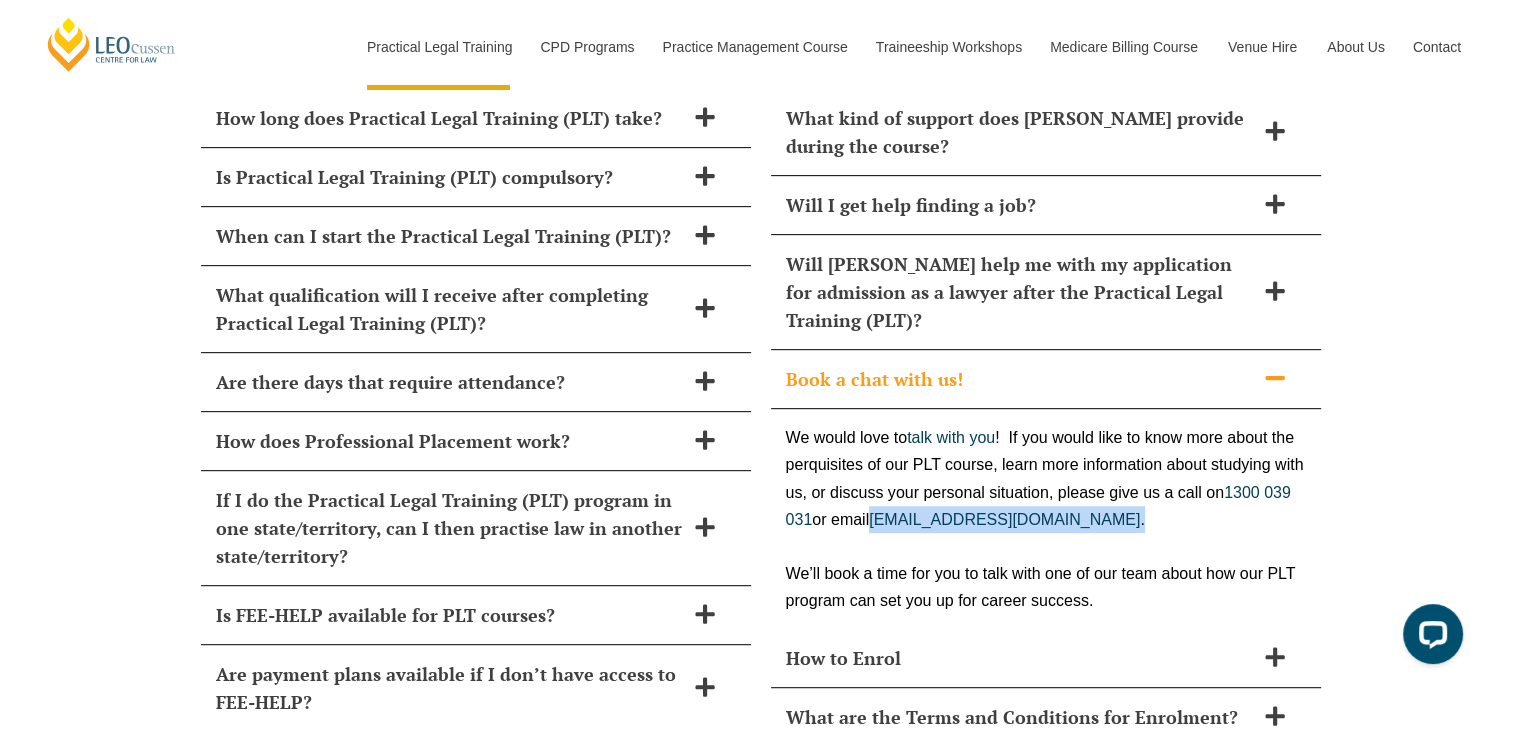 drag, startPoint x: 1096, startPoint y: 459, endPoint x: 876, endPoint y: 449, distance: 220.22716 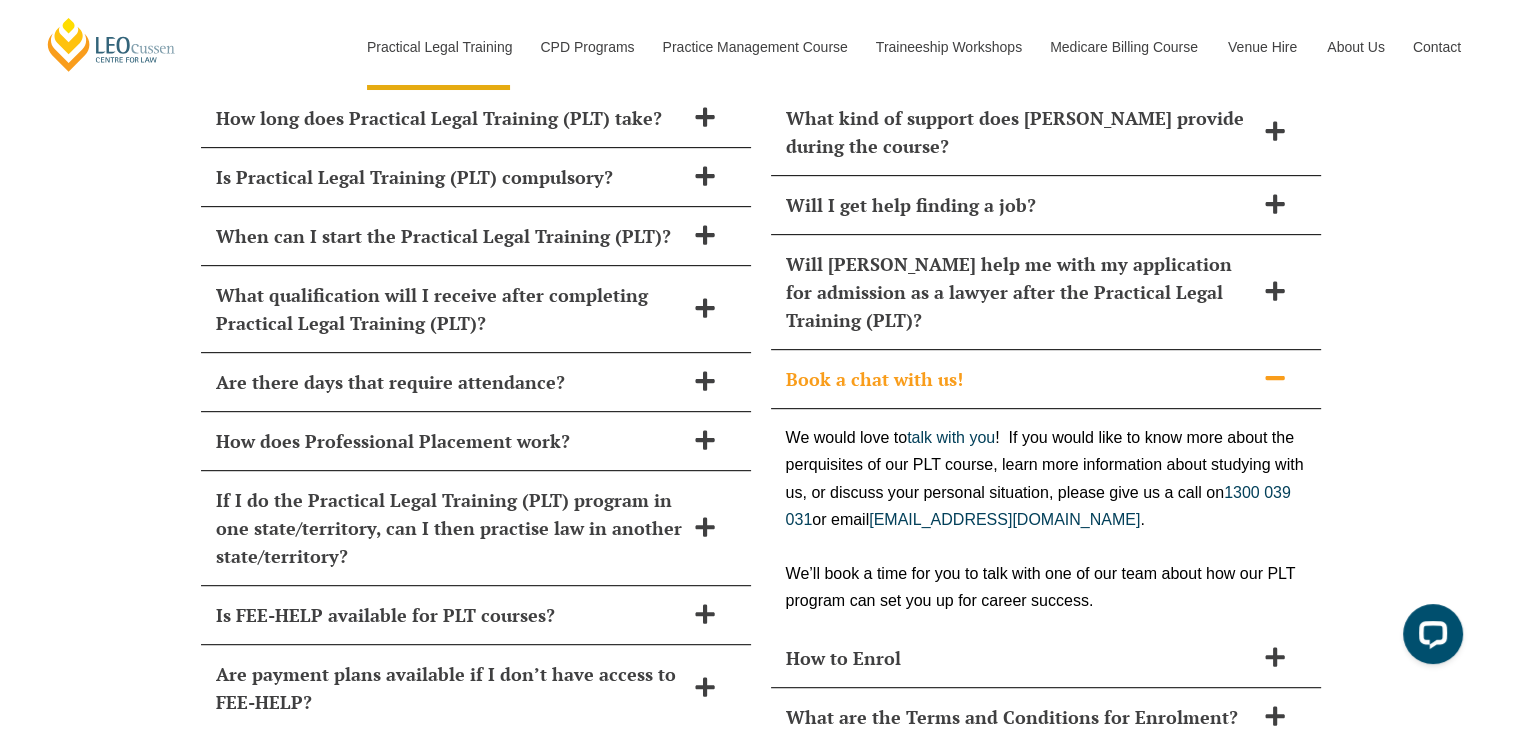click on "We would love to  talk with you !  If you would like to know more about the perquisites of our PLT course, learn more information about studying with us, or discuss your personal situation, please give us a call on  1300 039 031  or email  enrolment@leocussen.edu.au .  We’ll book a time for you to talk with one of our team about how our PLT program can set you up for career success." at bounding box center [1046, 519] 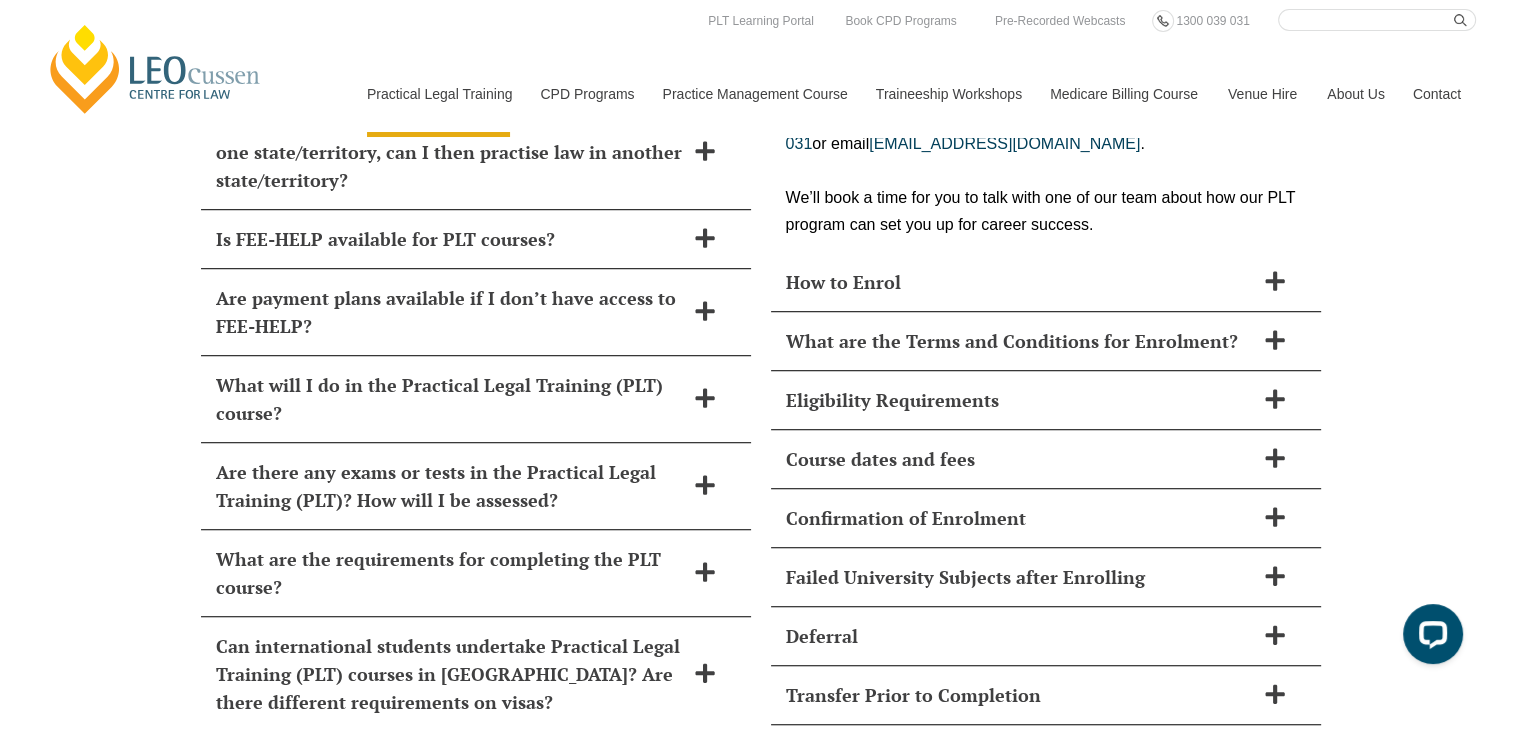scroll, scrollTop: 8910, scrollLeft: 0, axis: vertical 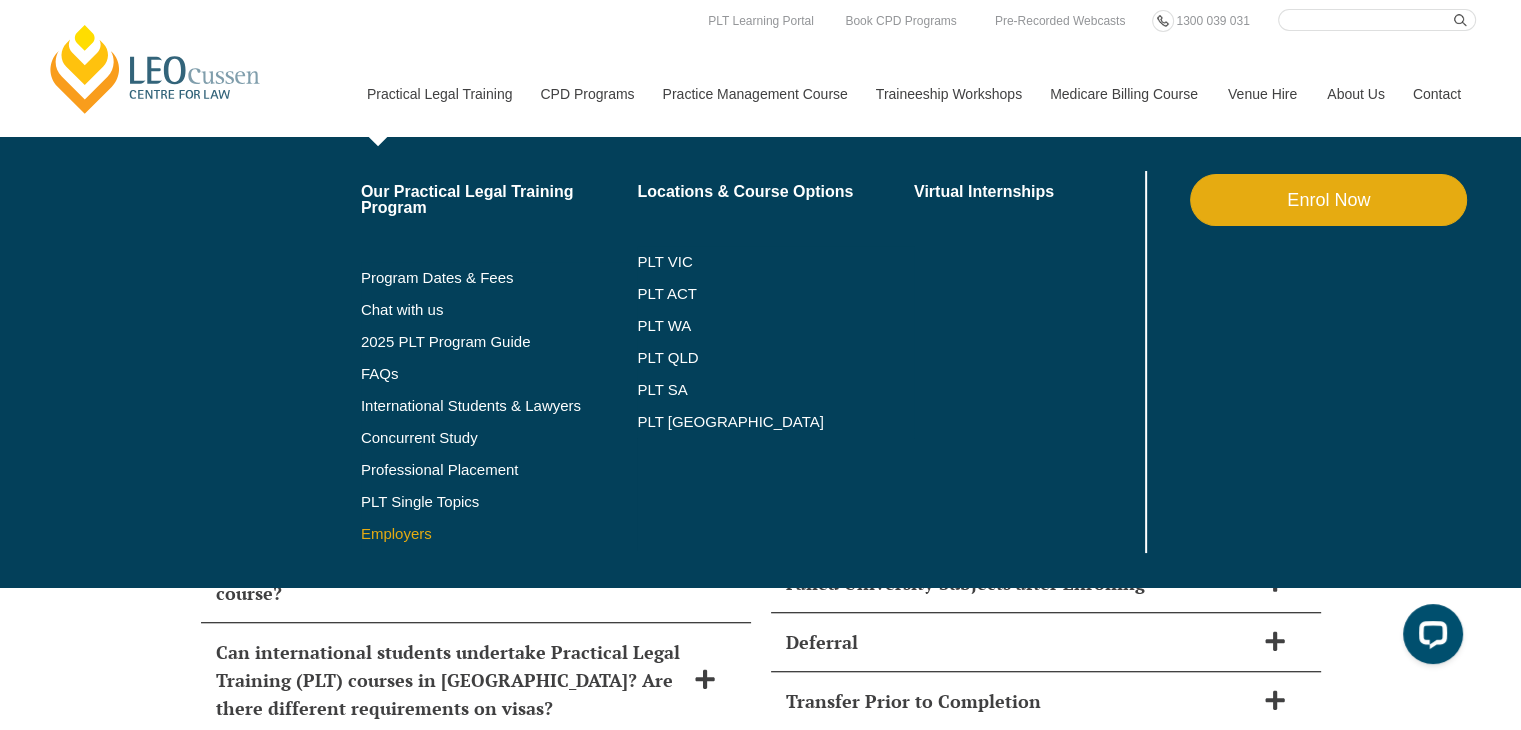 click on "Employers" at bounding box center [499, 534] 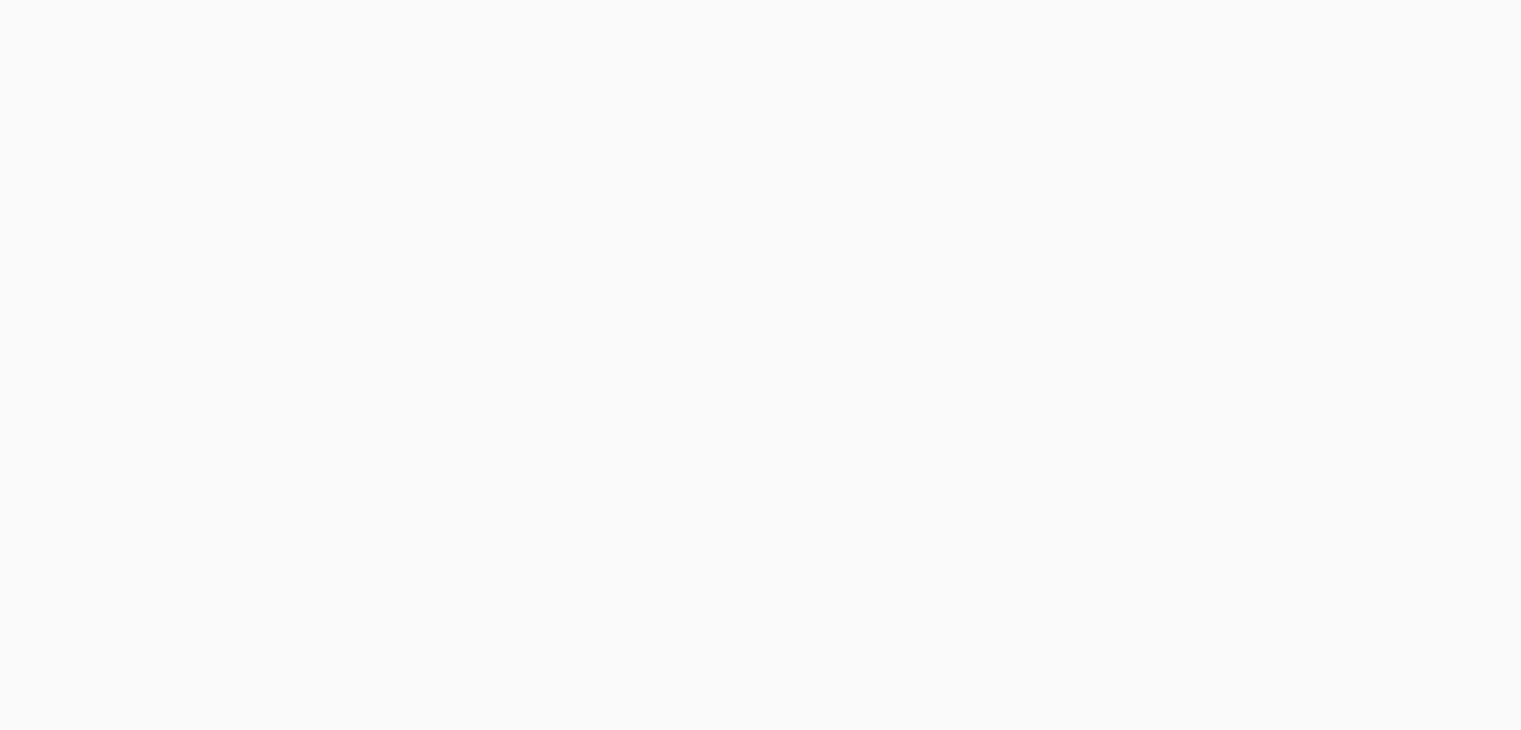 scroll, scrollTop: 0, scrollLeft: 0, axis: both 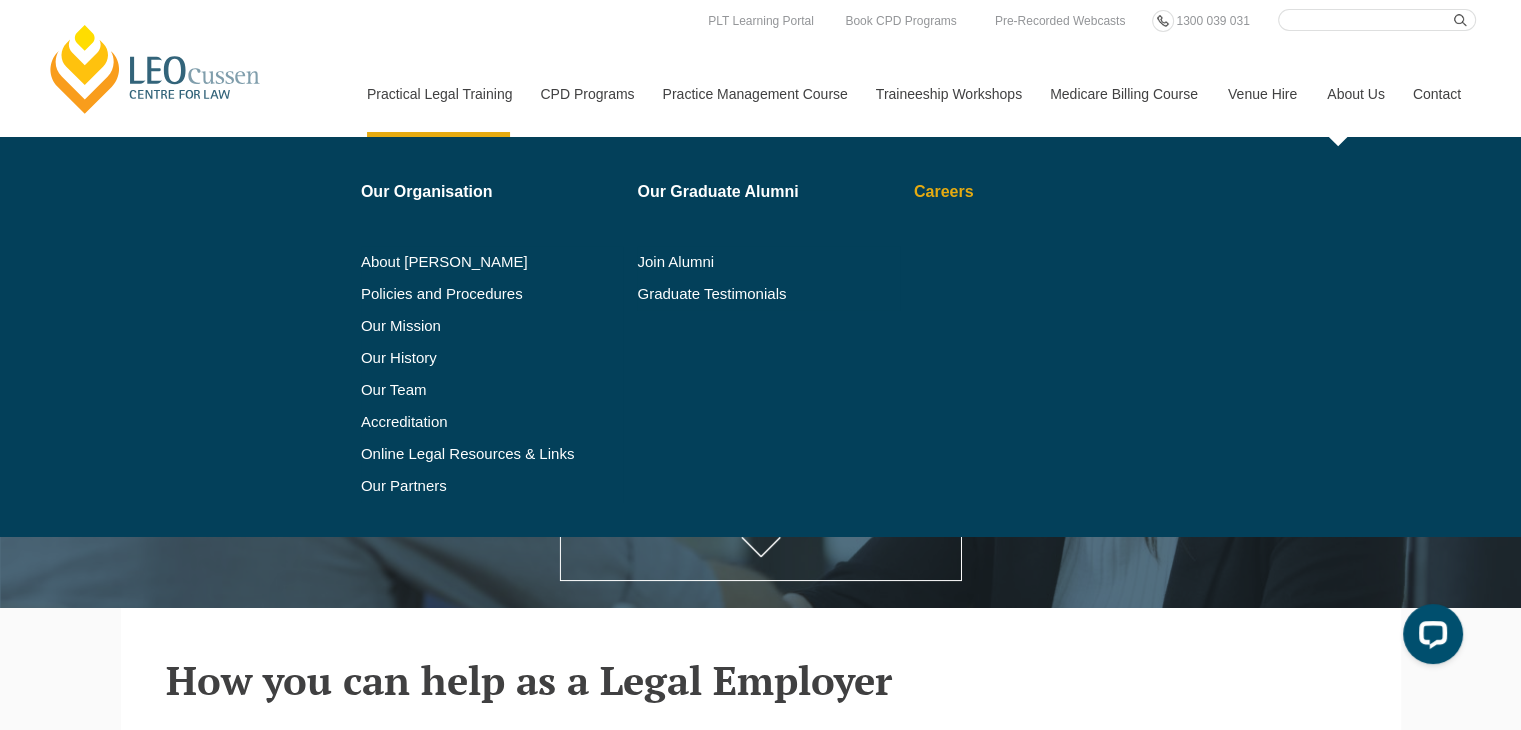 click on "Careers" at bounding box center [1027, 192] 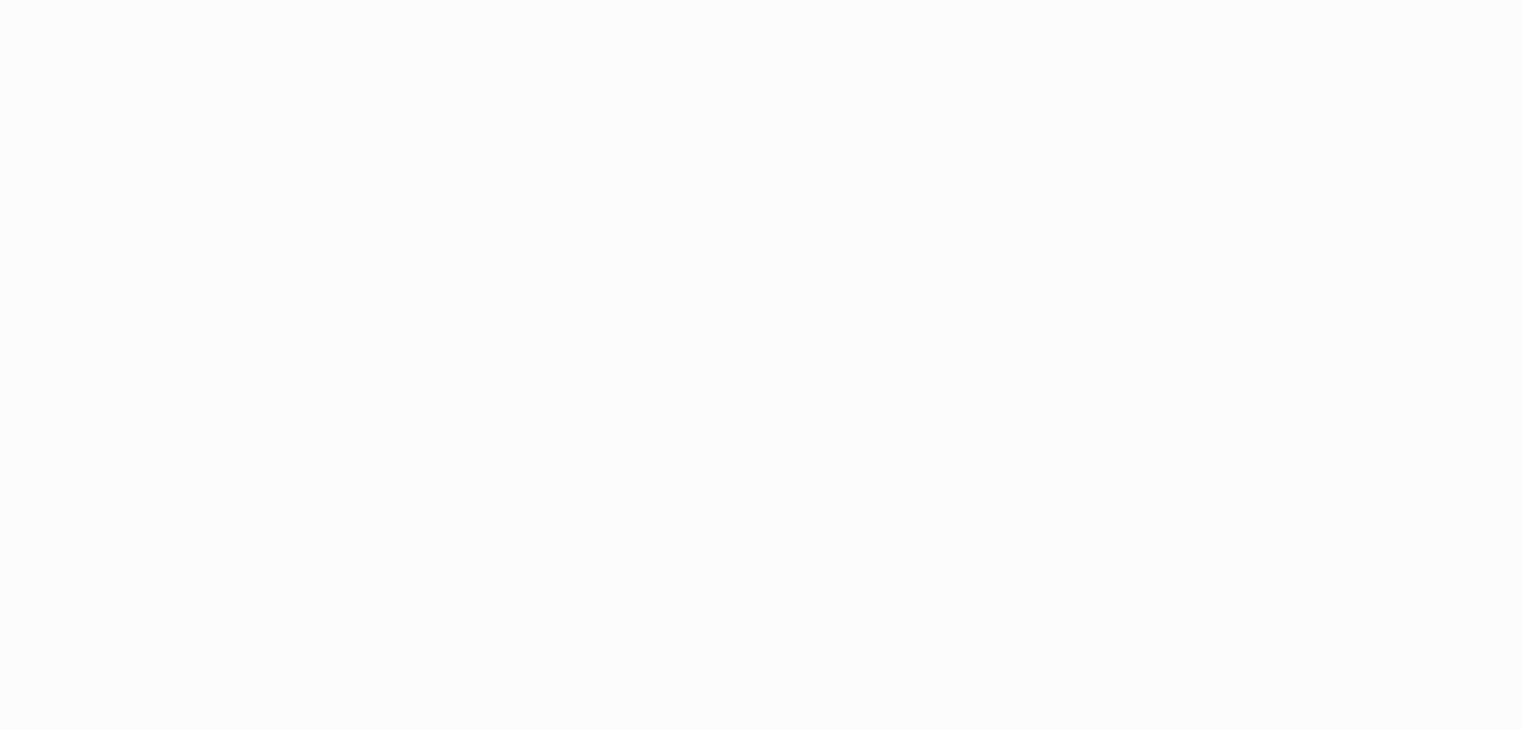 scroll, scrollTop: 0, scrollLeft: 0, axis: both 